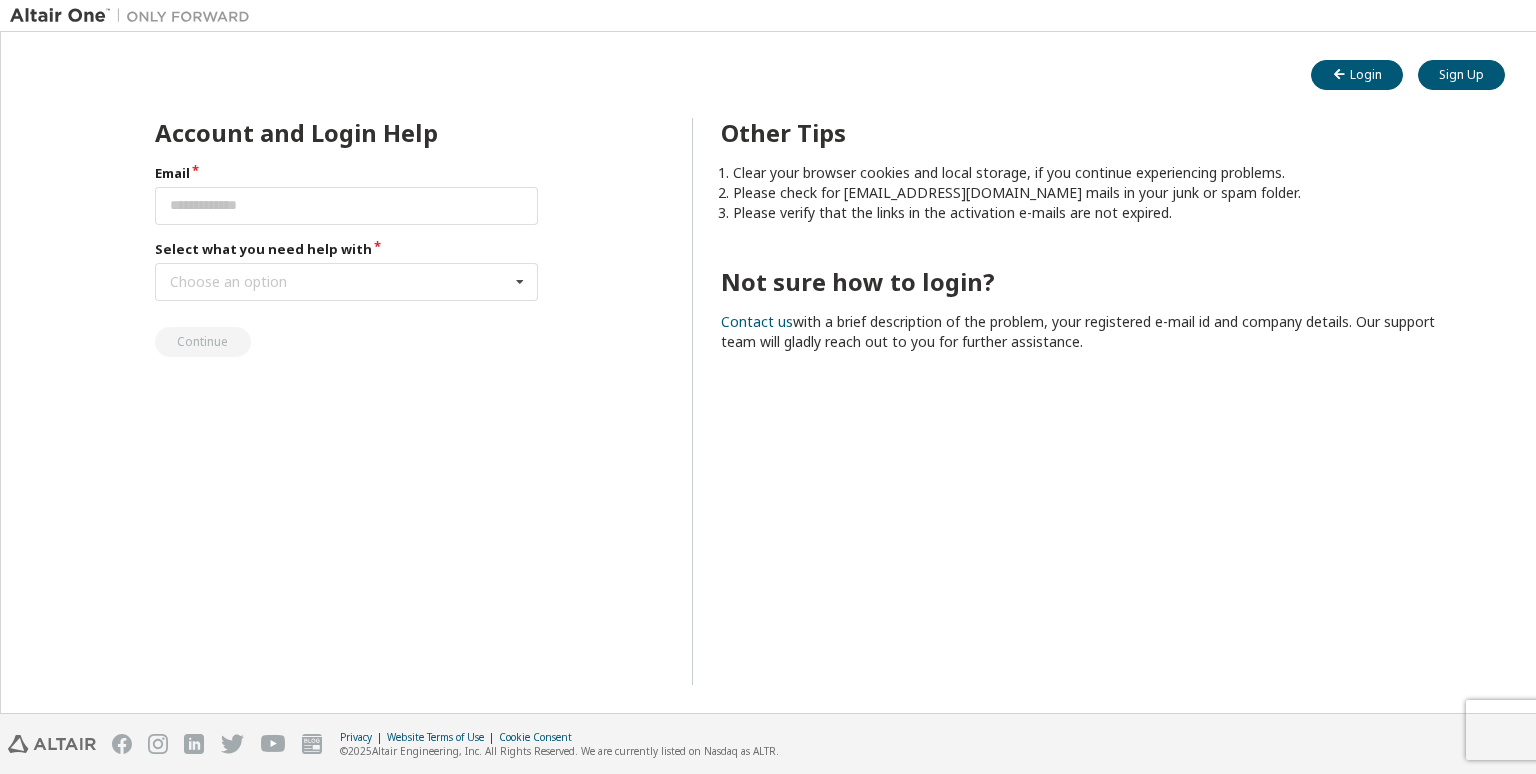 scroll, scrollTop: 0, scrollLeft: 0, axis: both 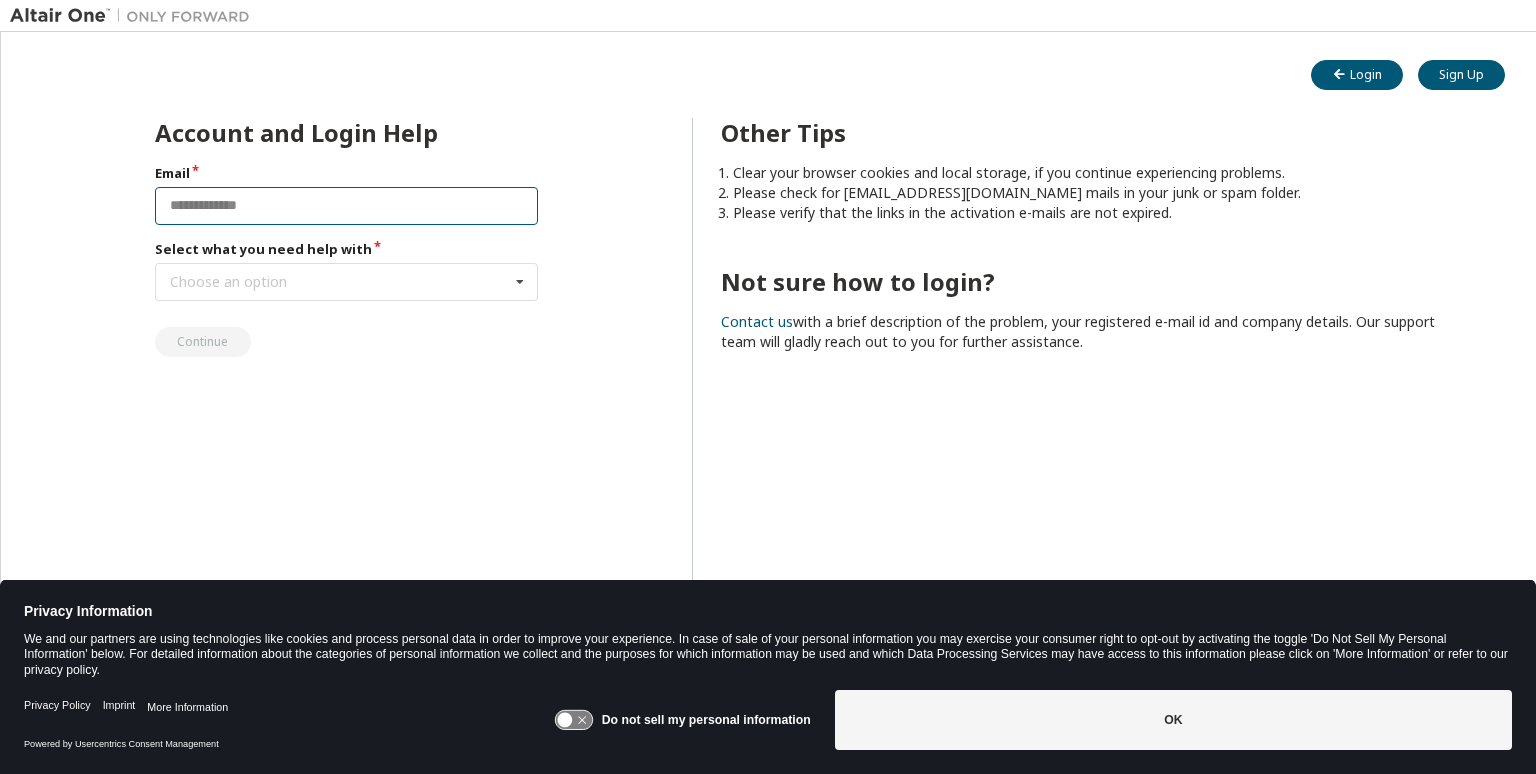 click at bounding box center (347, 206) 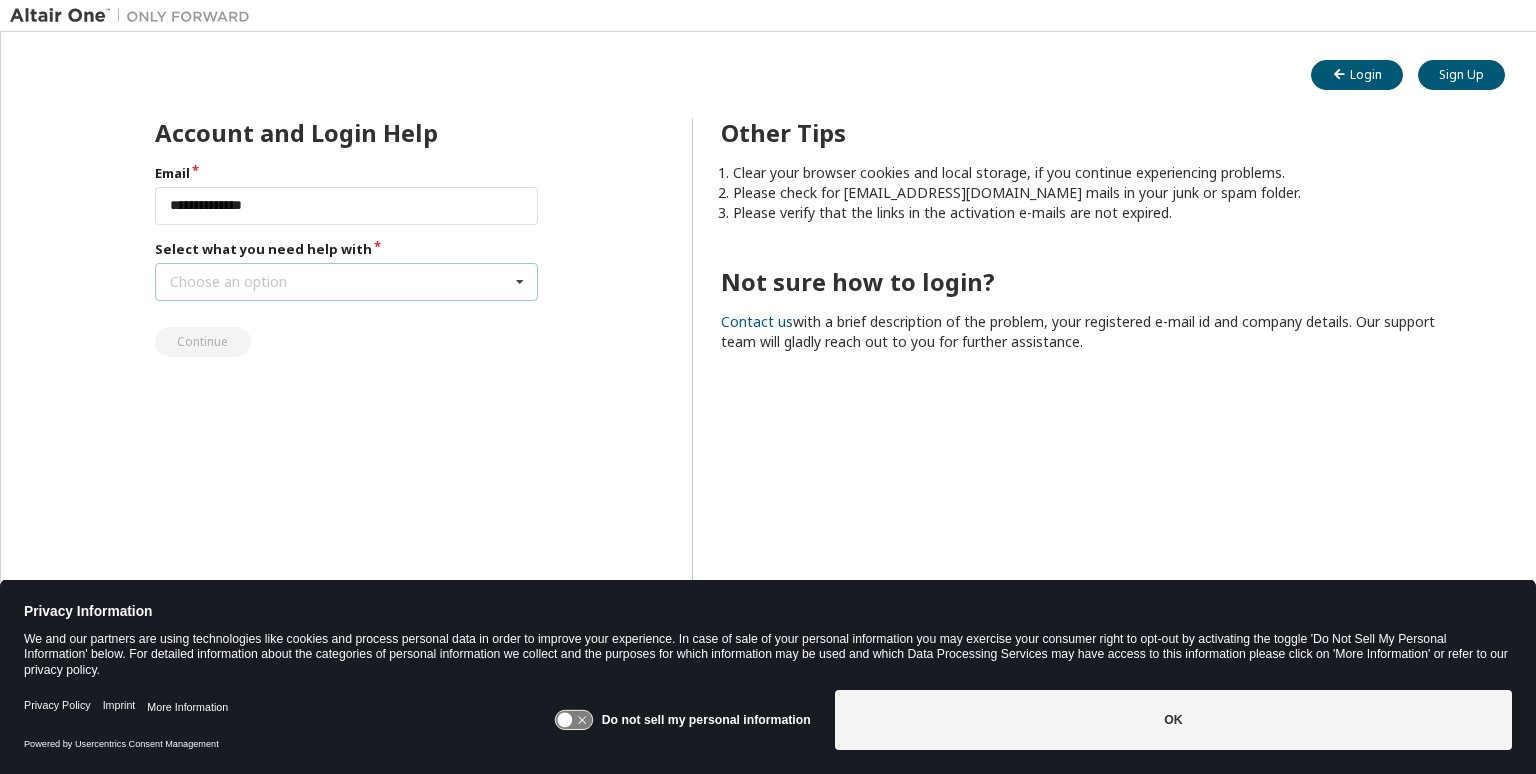 click at bounding box center (520, 282) 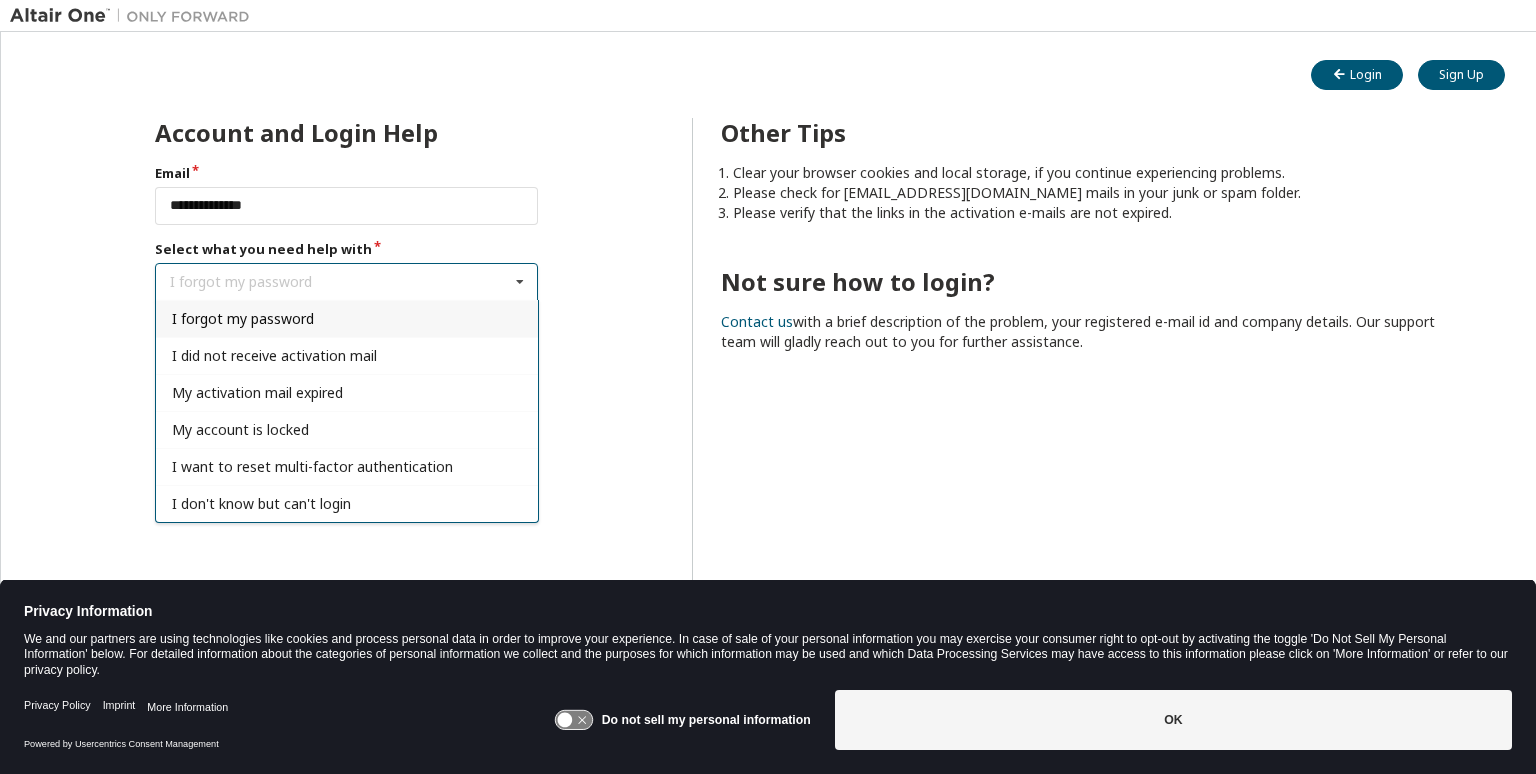 click on "I forgot my password" at bounding box center [347, 318] 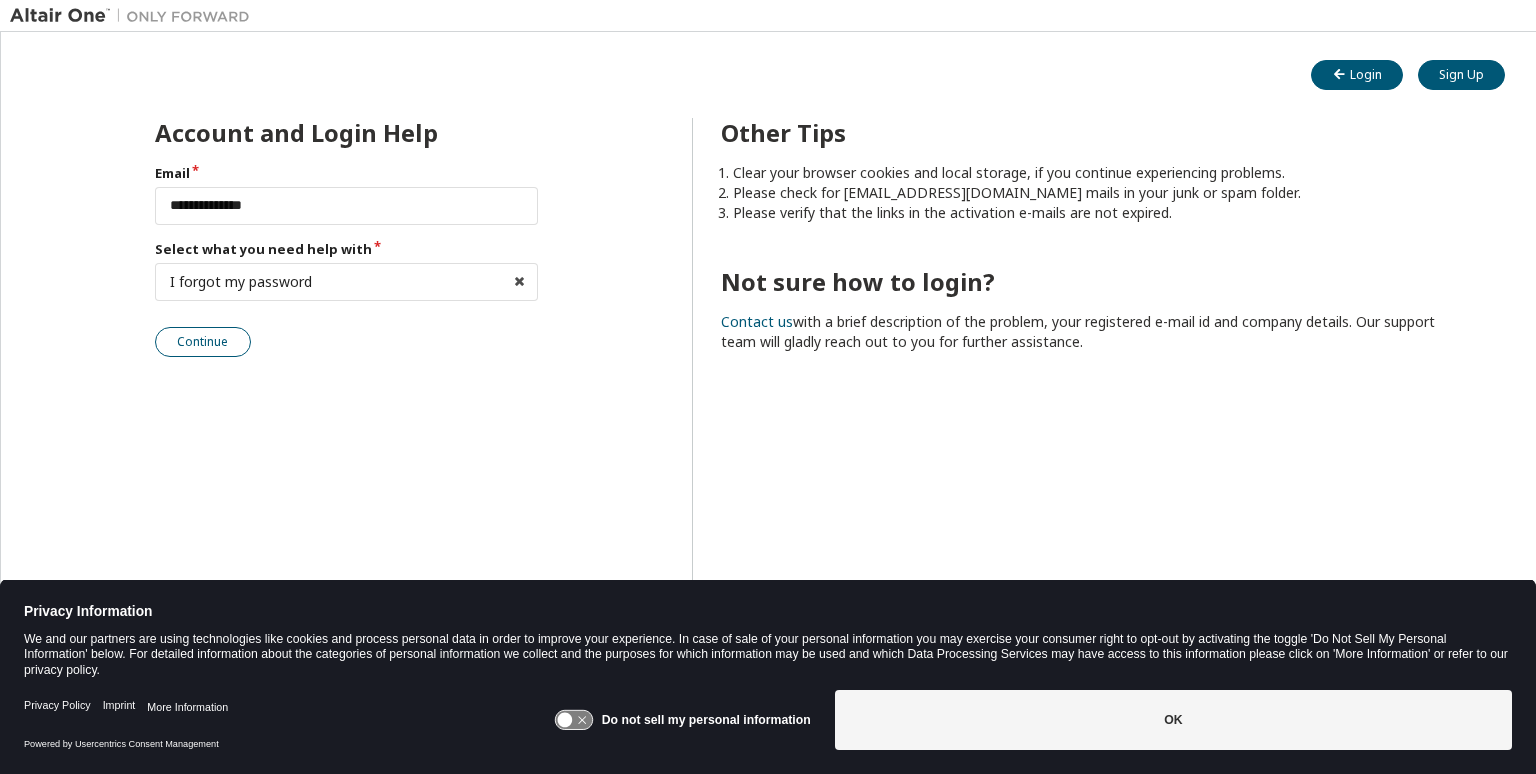 click on "Continue" at bounding box center [203, 342] 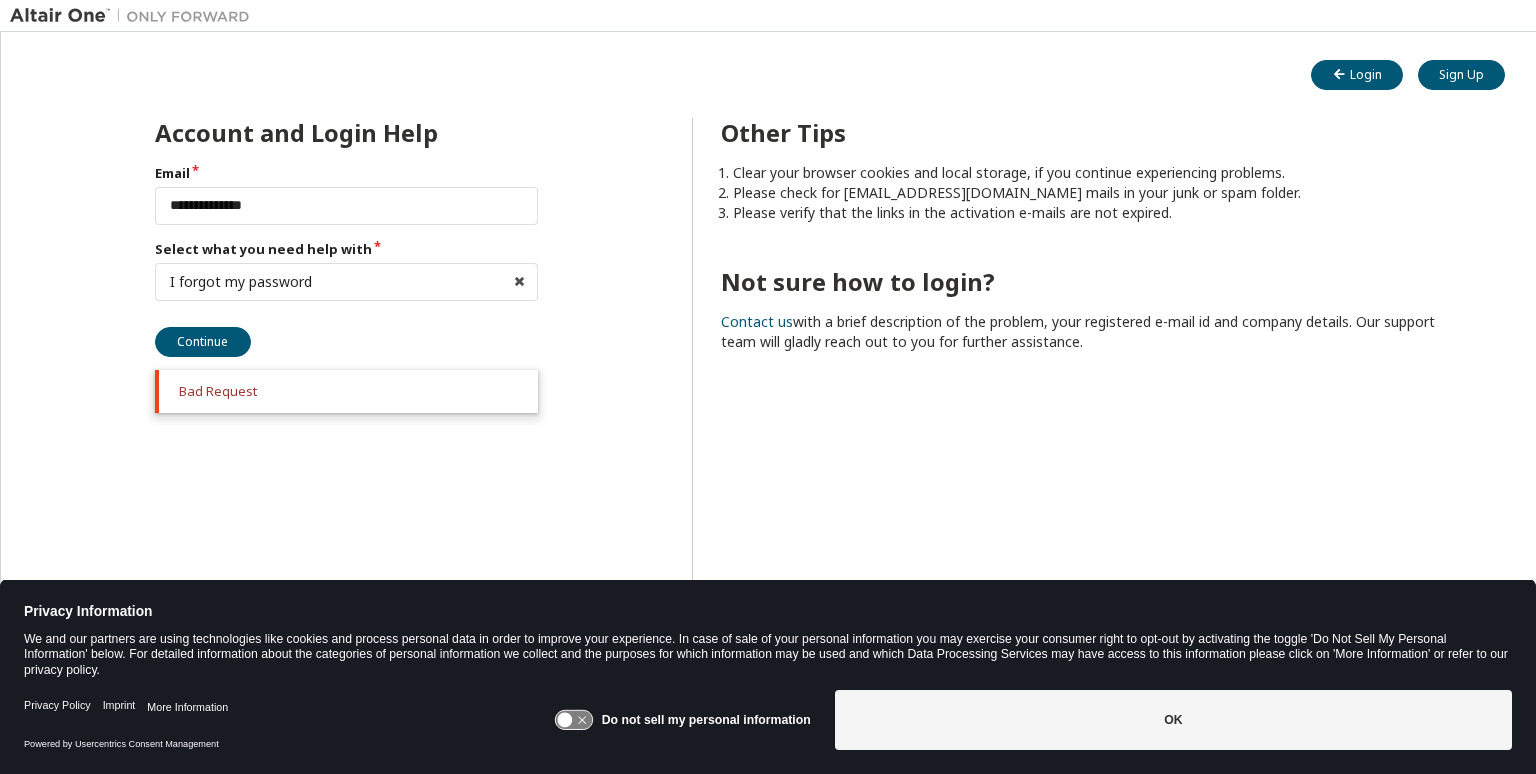 click on "**********" at bounding box center (308, 401) 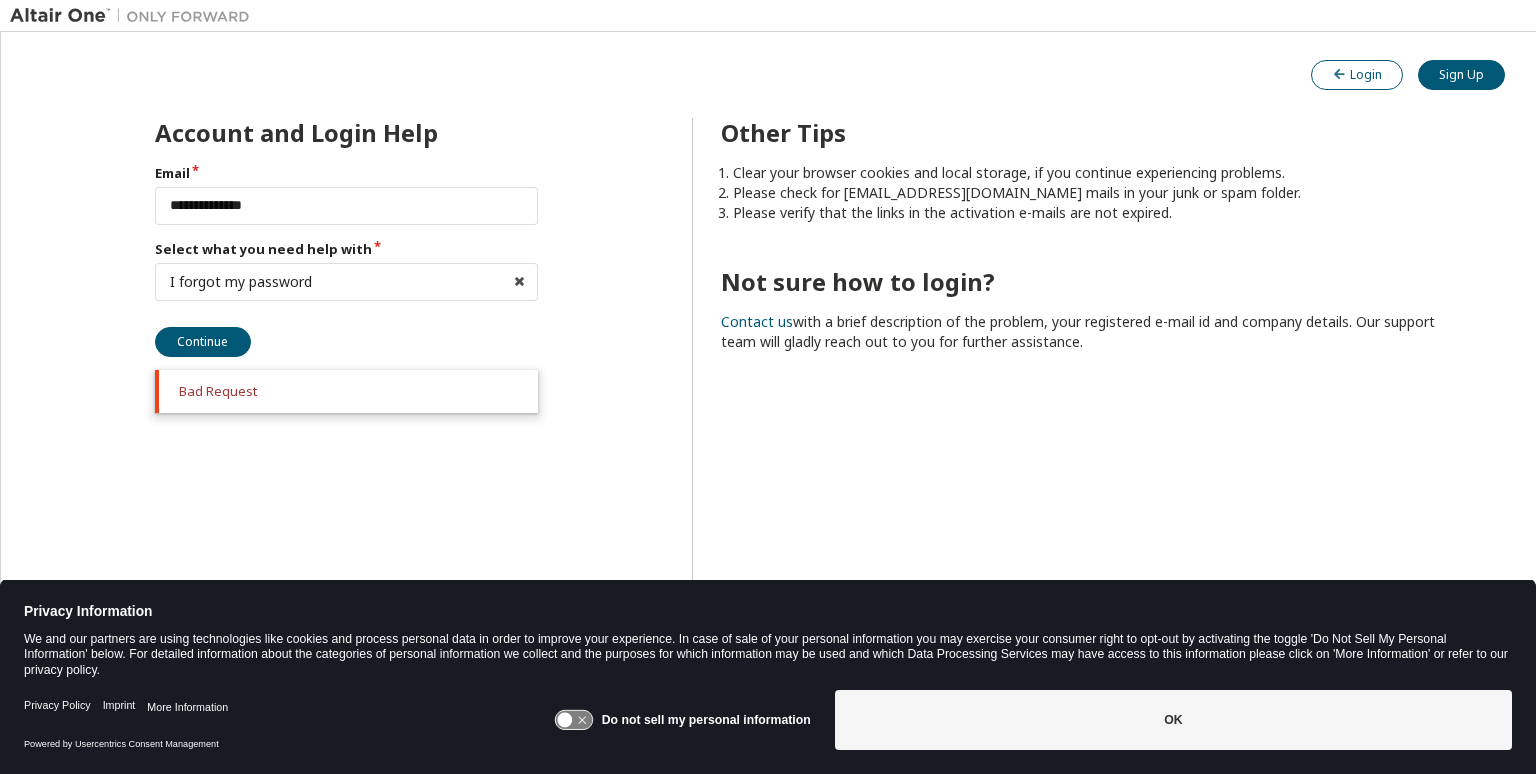 click on "Login" at bounding box center [1357, 74] 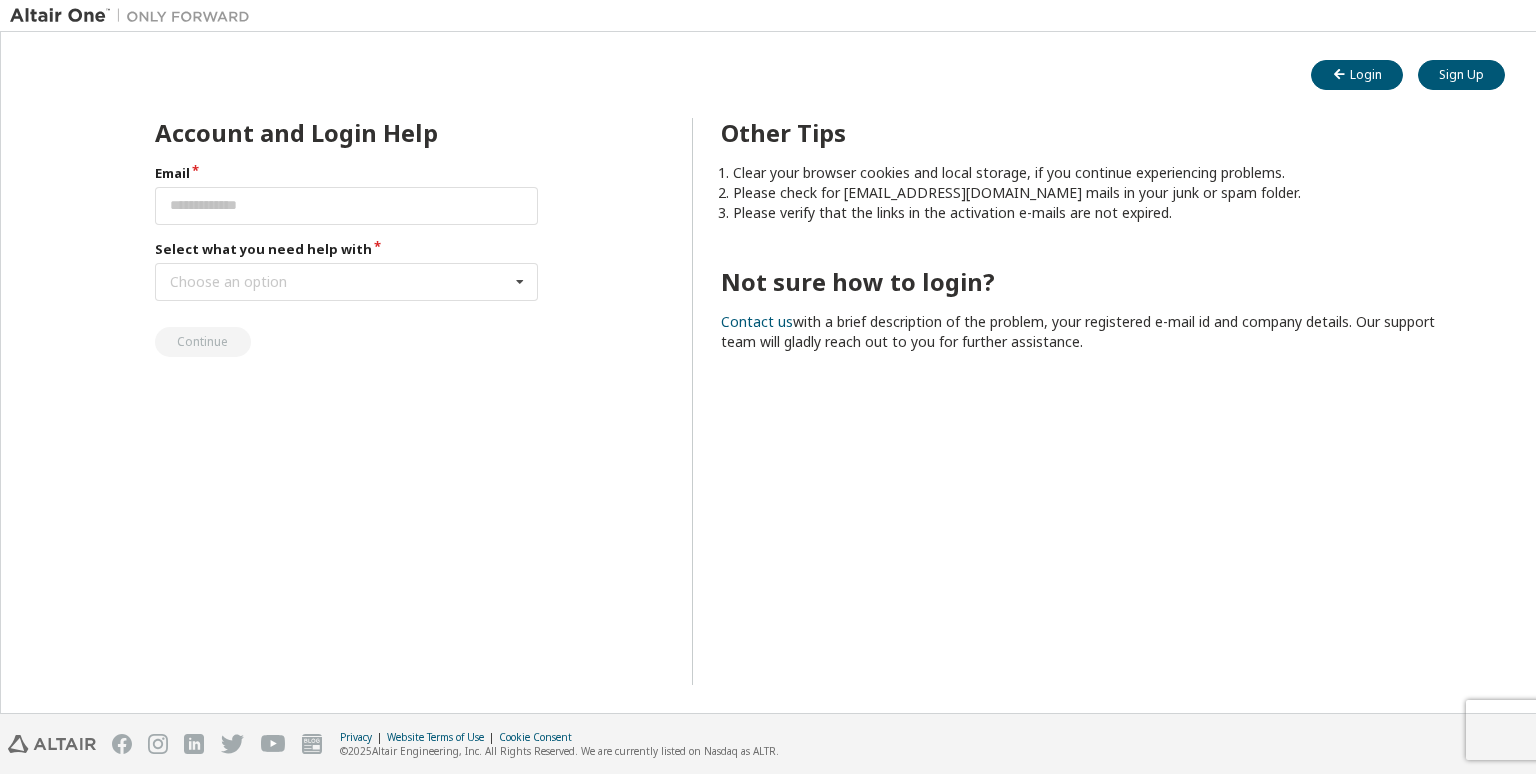 scroll, scrollTop: 0, scrollLeft: 0, axis: both 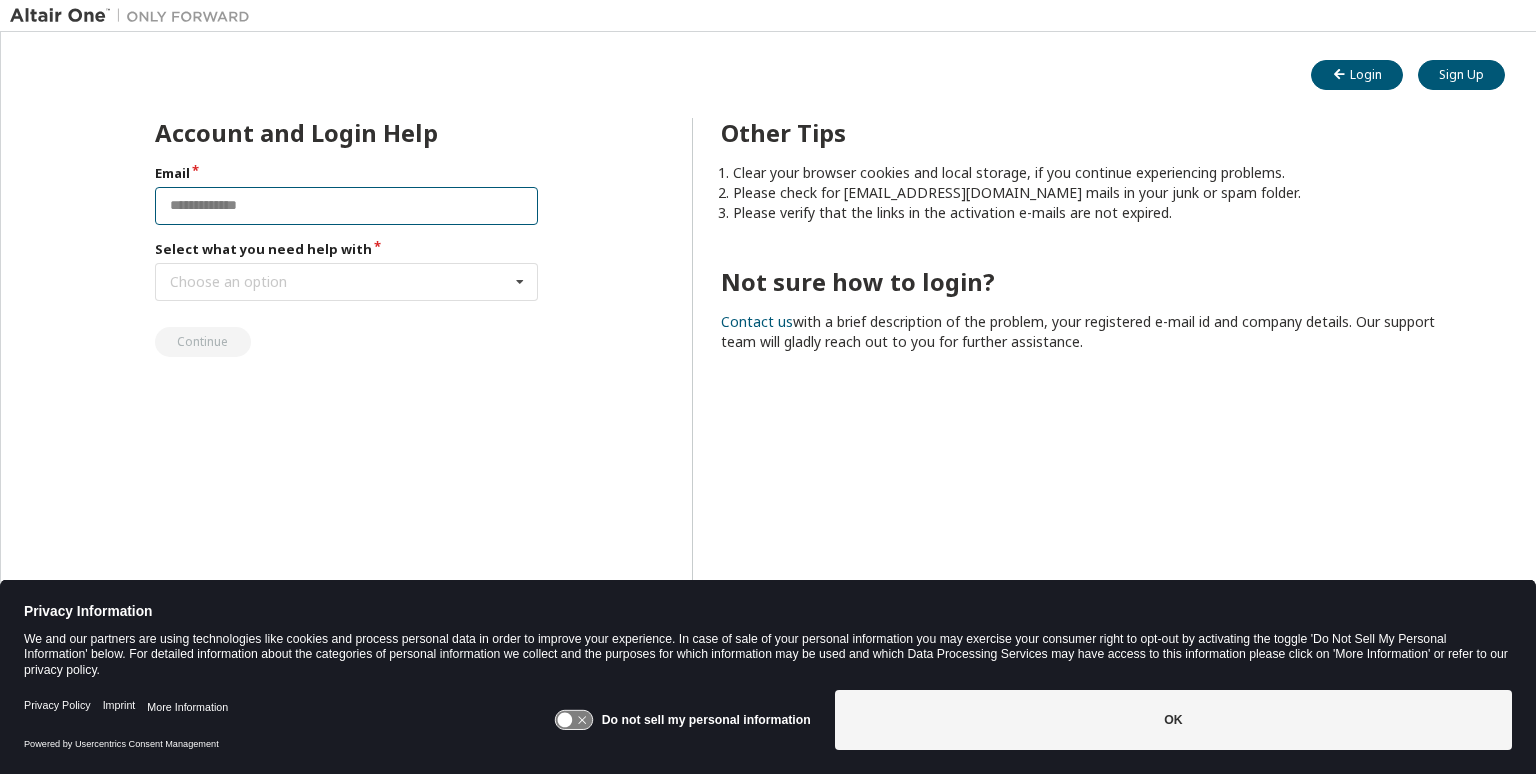 click at bounding box center [347, 206] 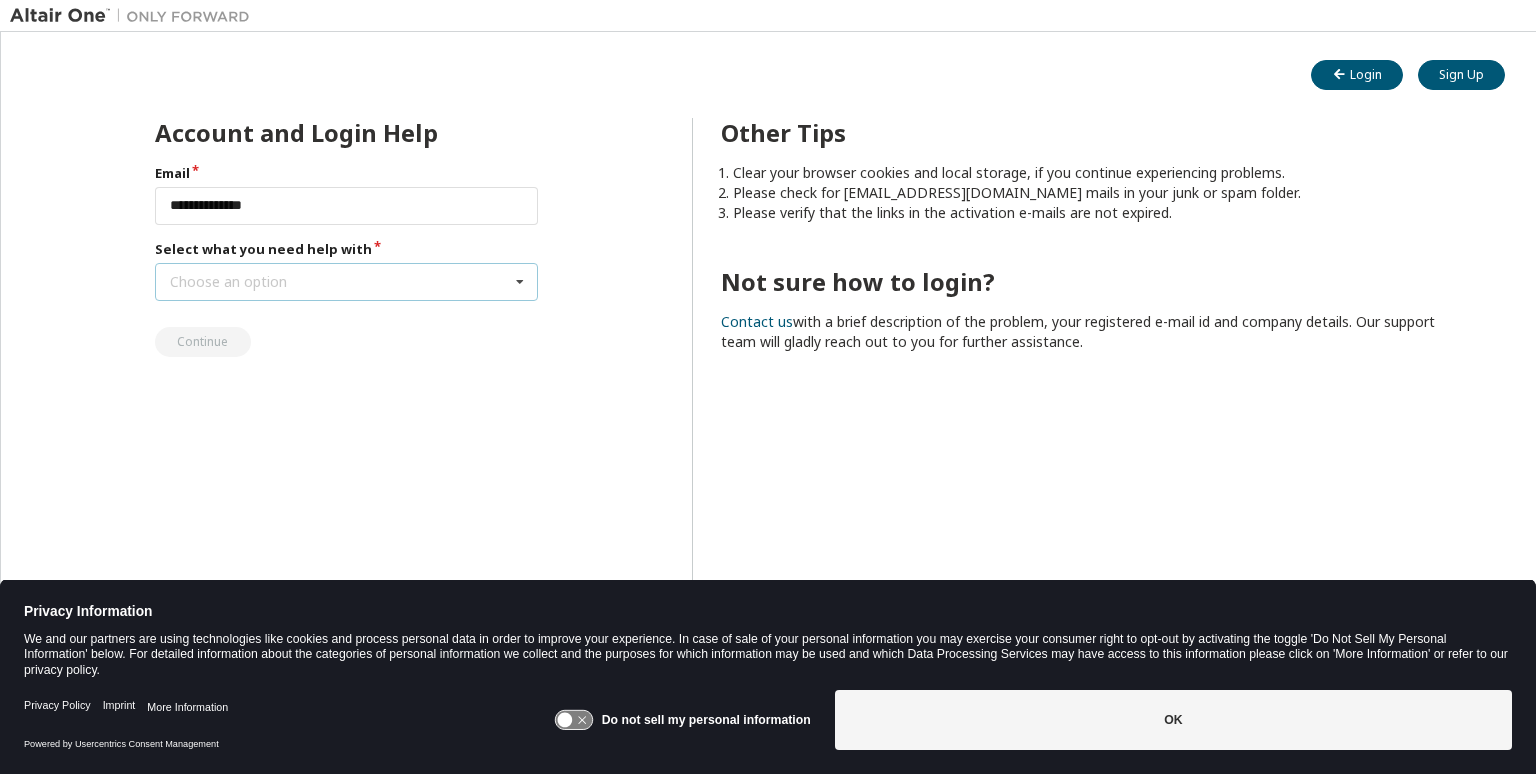 click at bounding box center (520, 282) 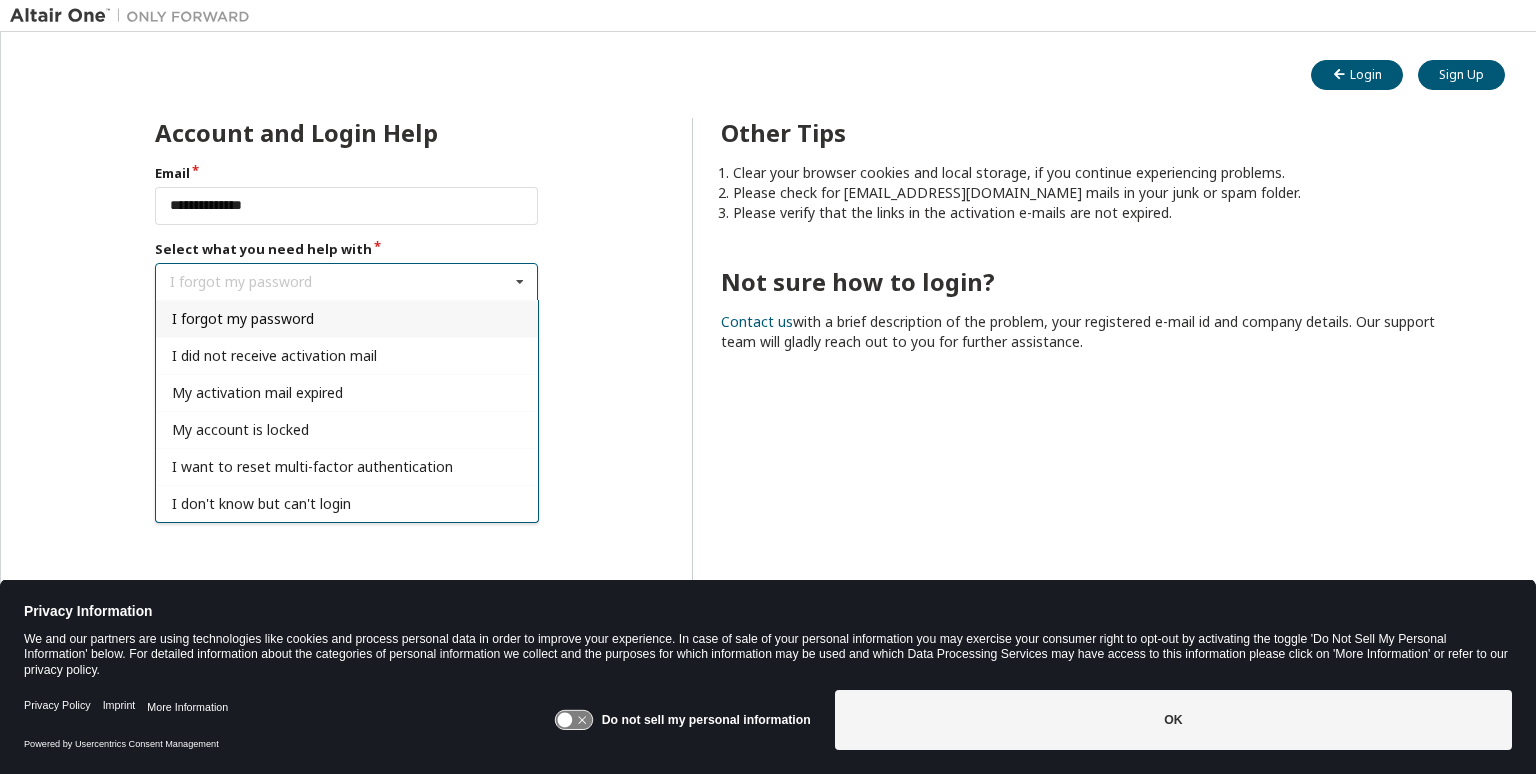click on "I forgot my password" at bounding box center (347, 318) 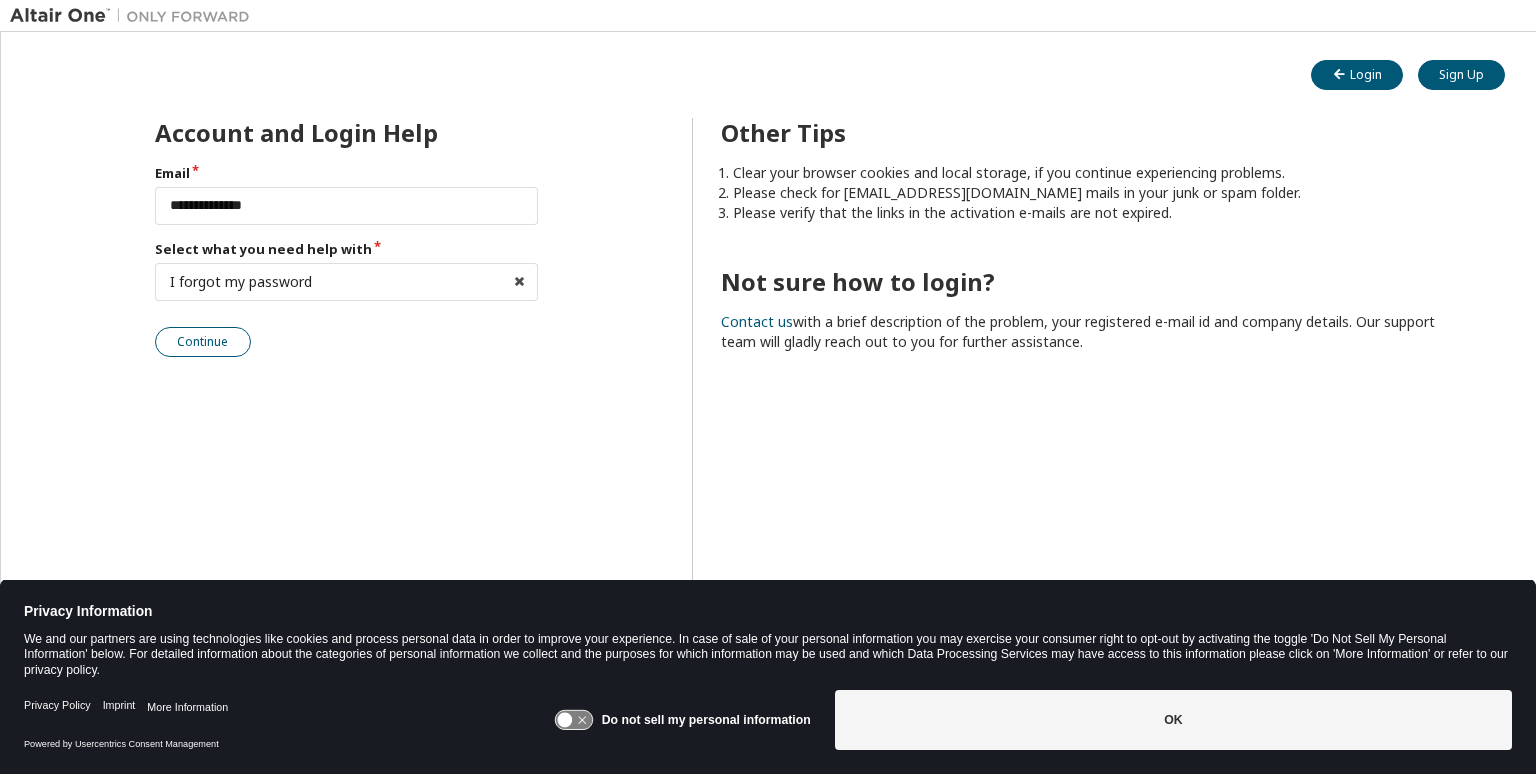 click on "Continue" at bounding box center [203, 342] 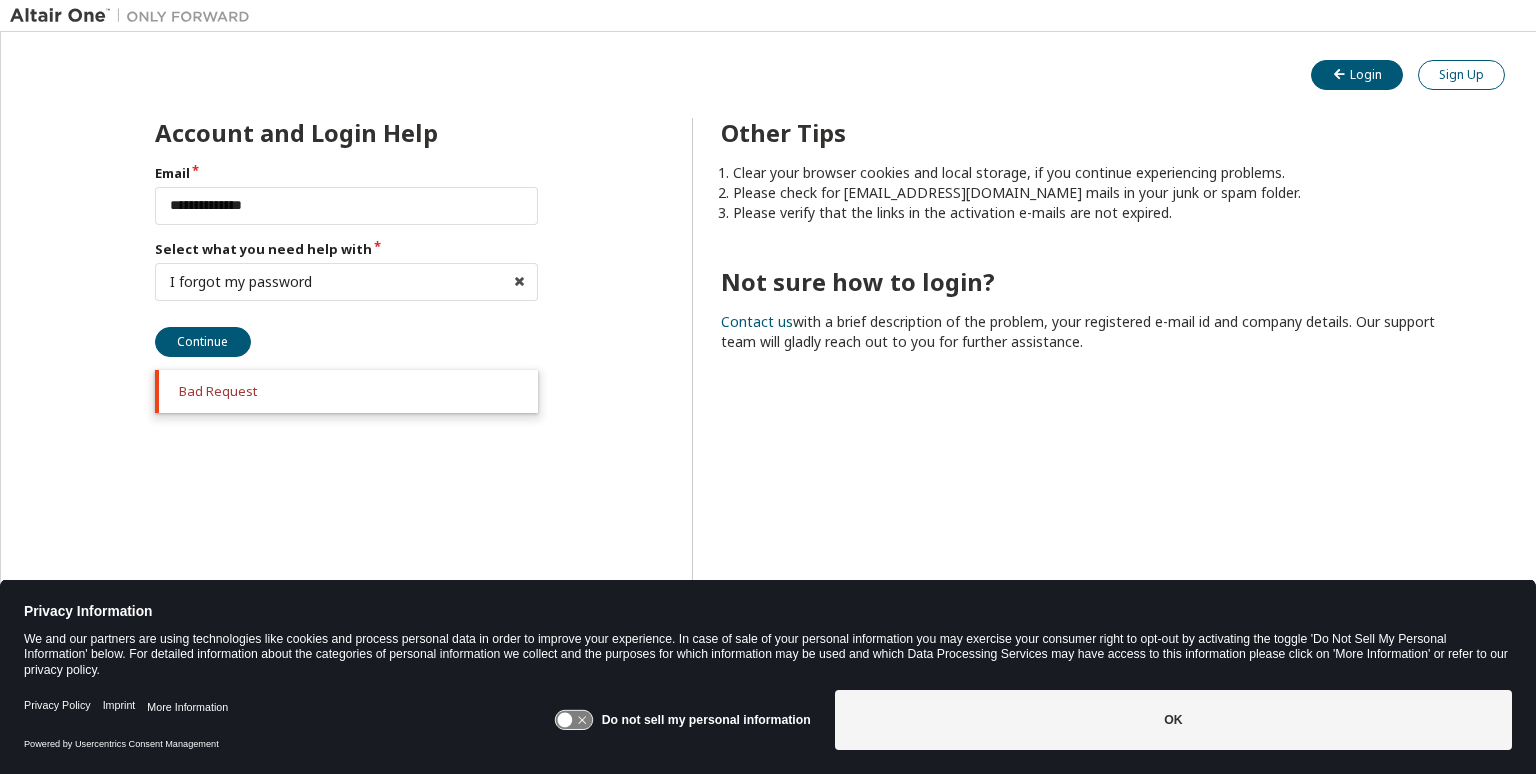 click on "Sign Up" at bounding box center [1461, 75] 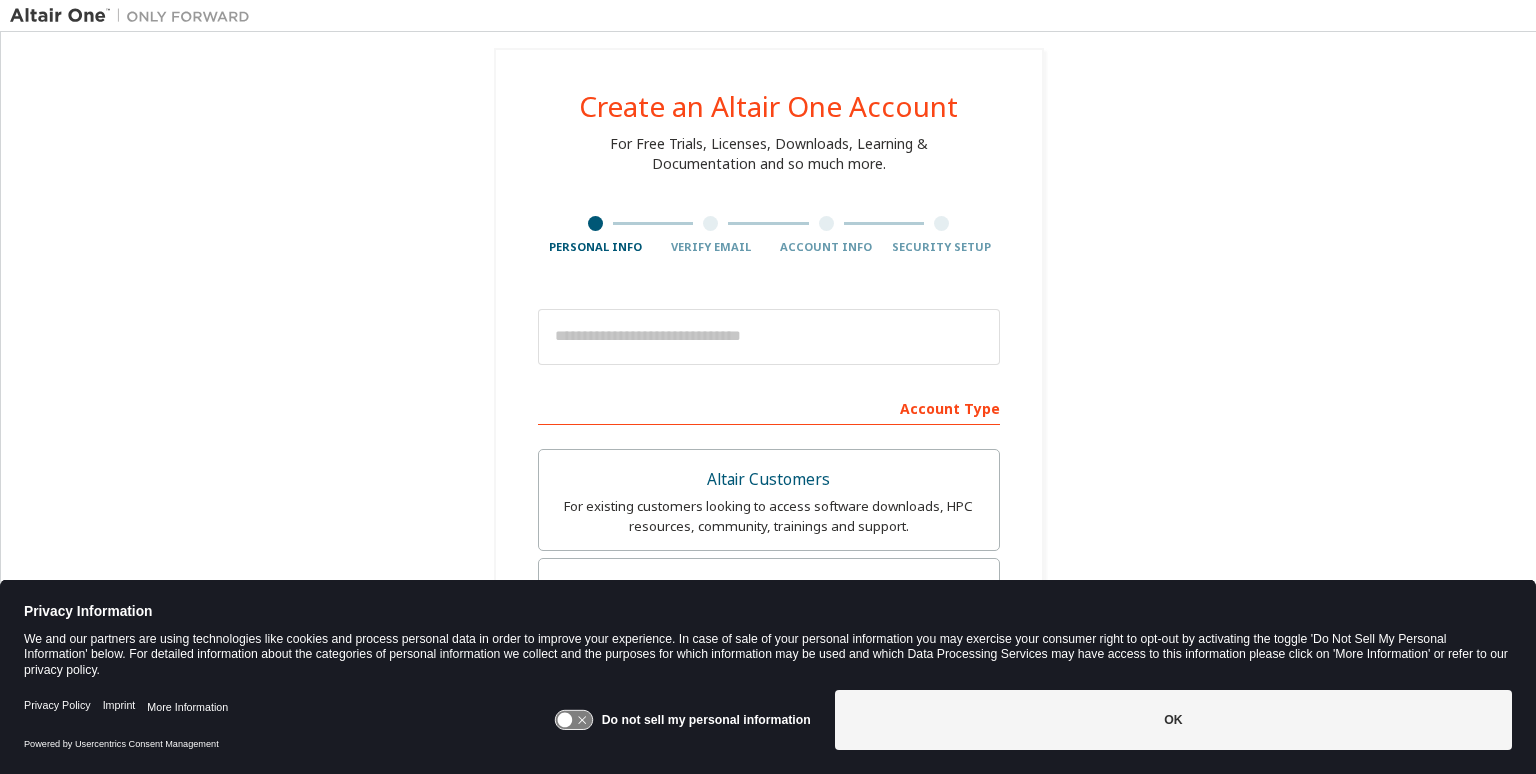 scroll, scrollTop: 0, scrollLeft: 0, axis: both 